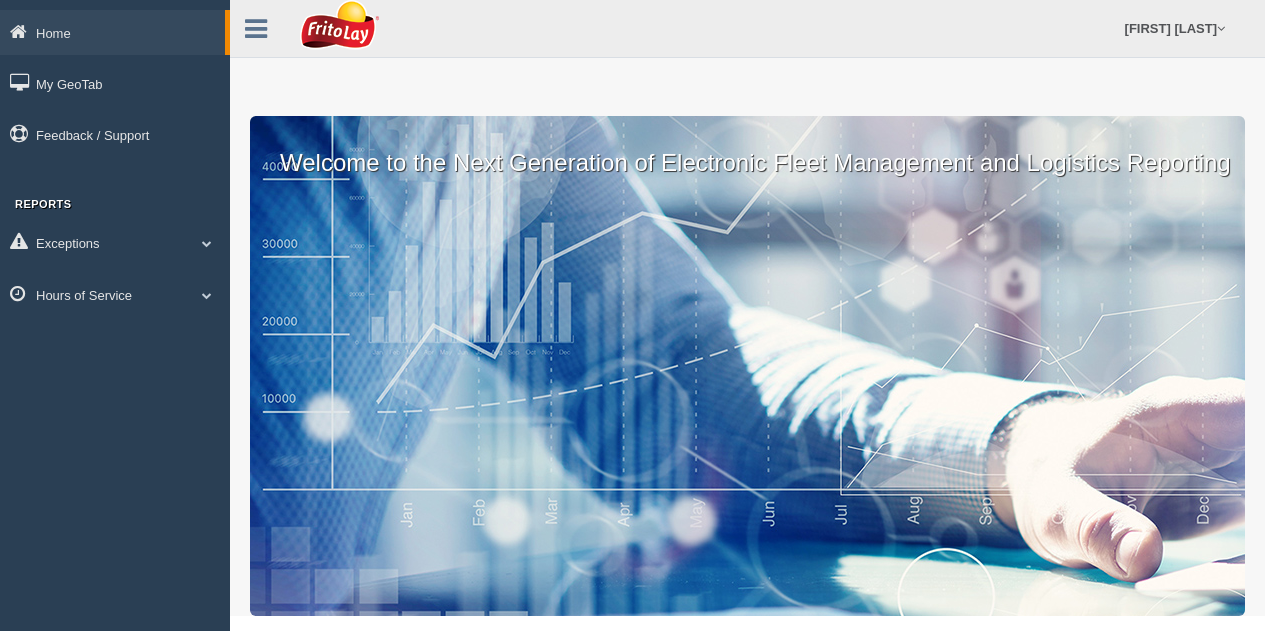 scroll, scrollTop: 0, scrollLeft: 0, axis: both 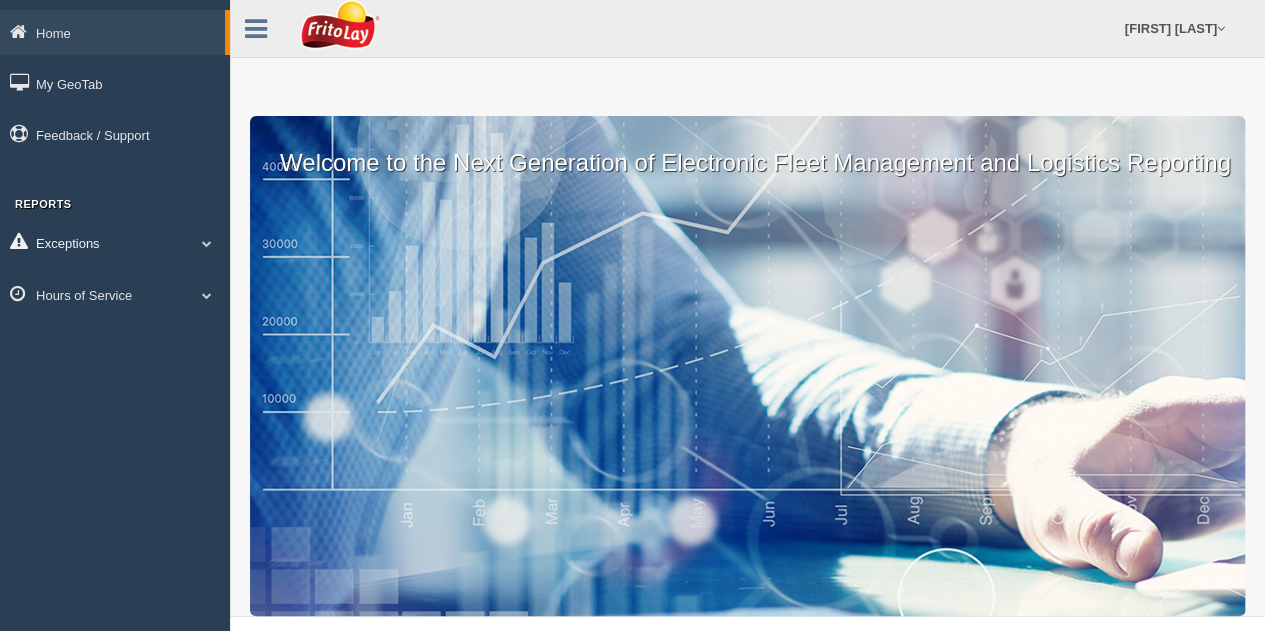 click at bounding box center (207, 243) 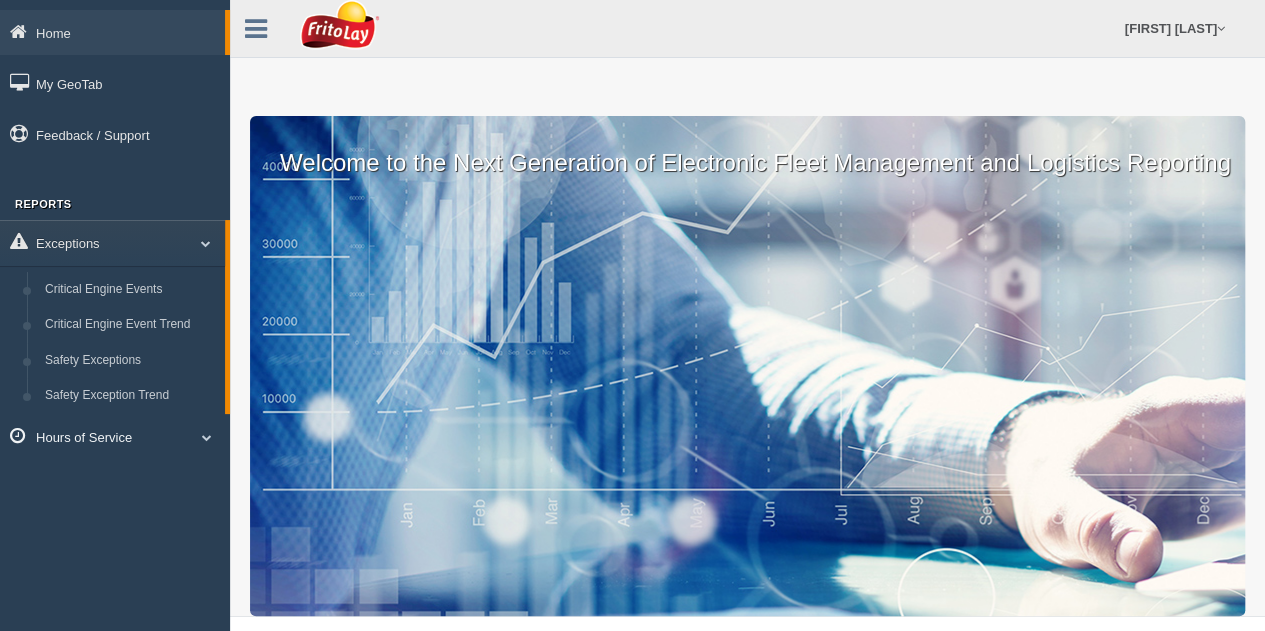 click at bounding box center [207, 437] 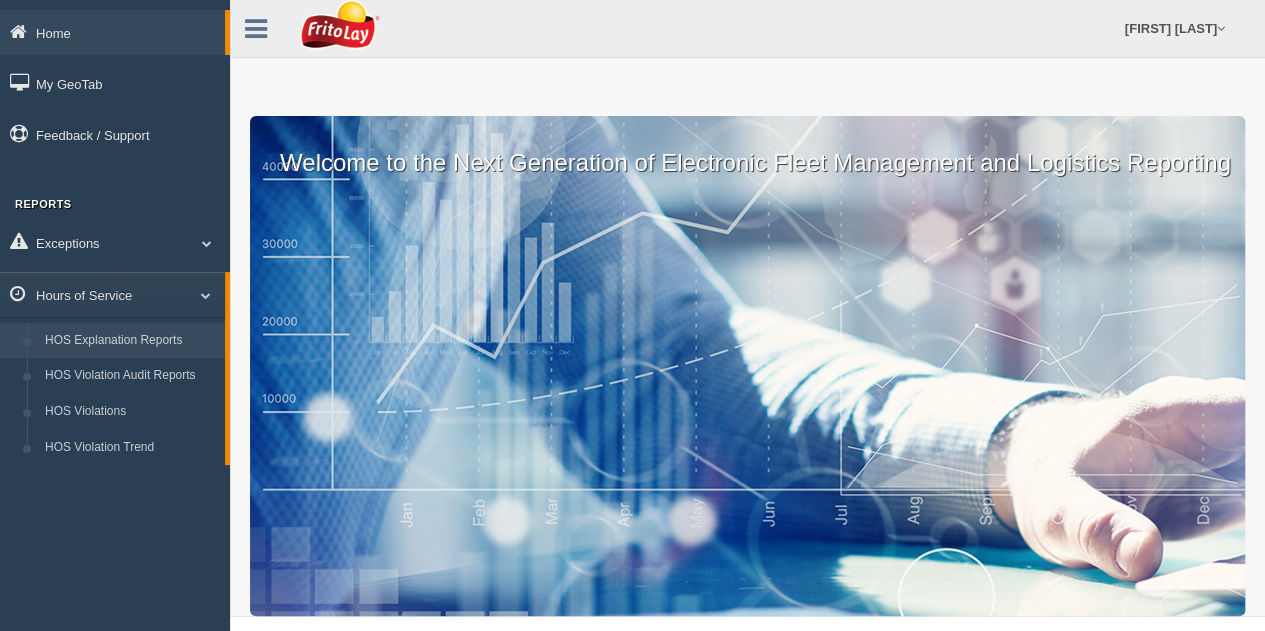 click on "HOS Explanation Reports" at bounding box center [130, 341] 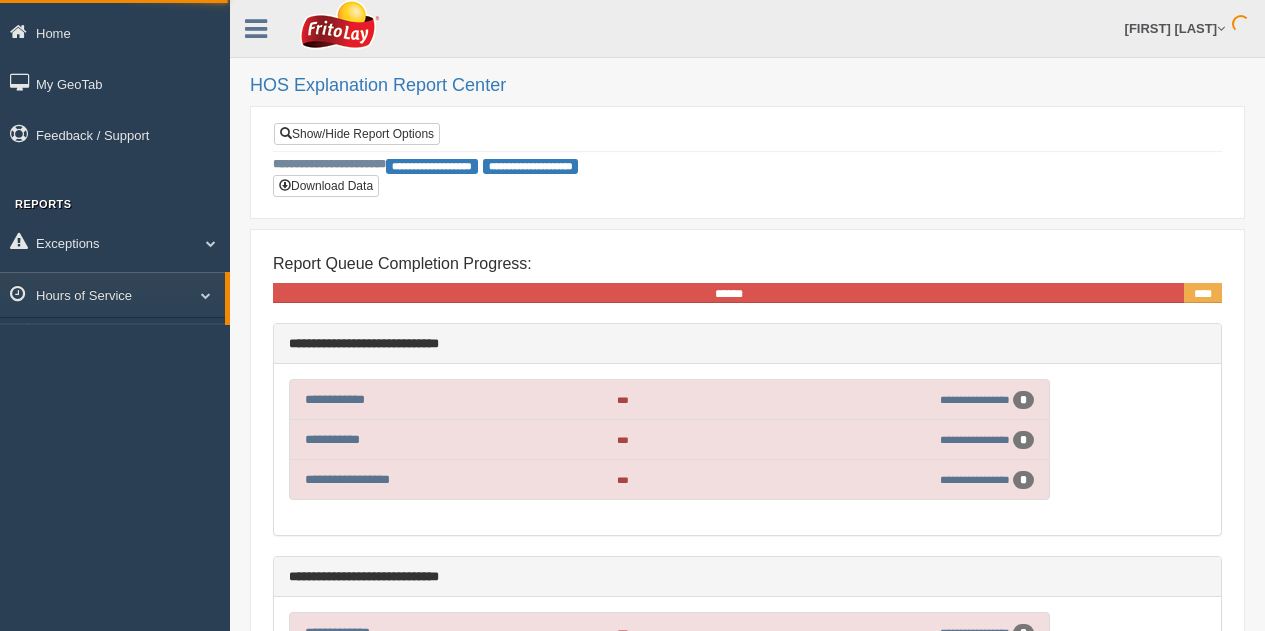 scroll, scrollTop: 0, scrollLeft: 0, axis: both 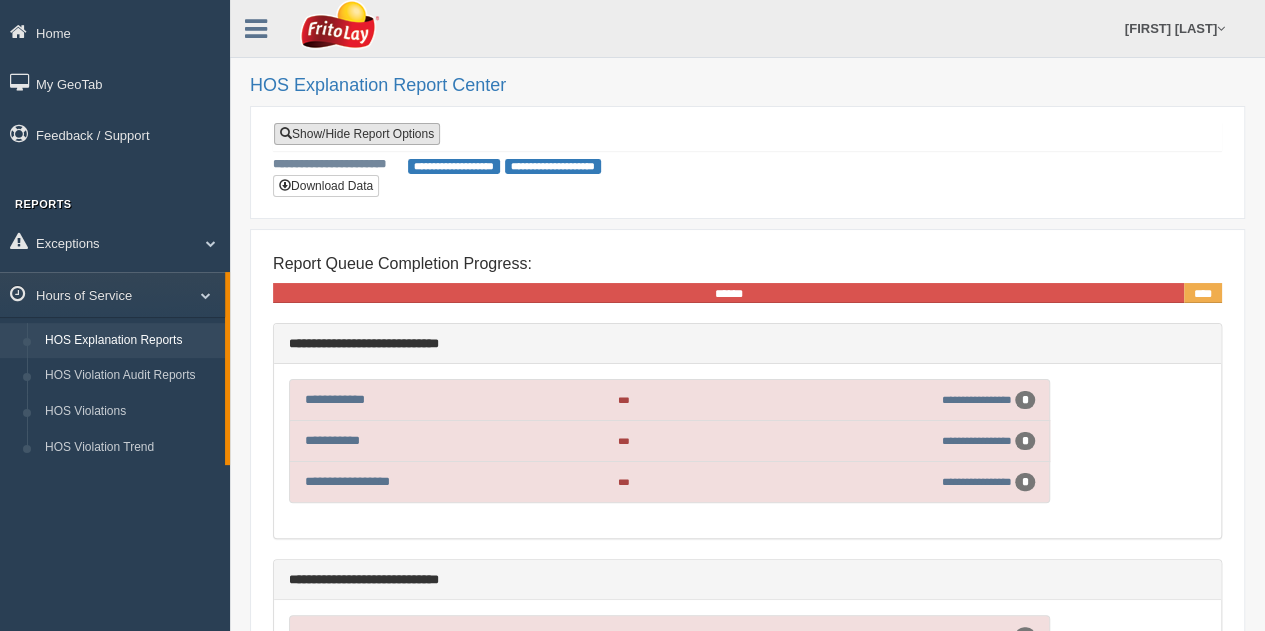 click on "Show/Hide Report Options" at bounding box center (357, 134) 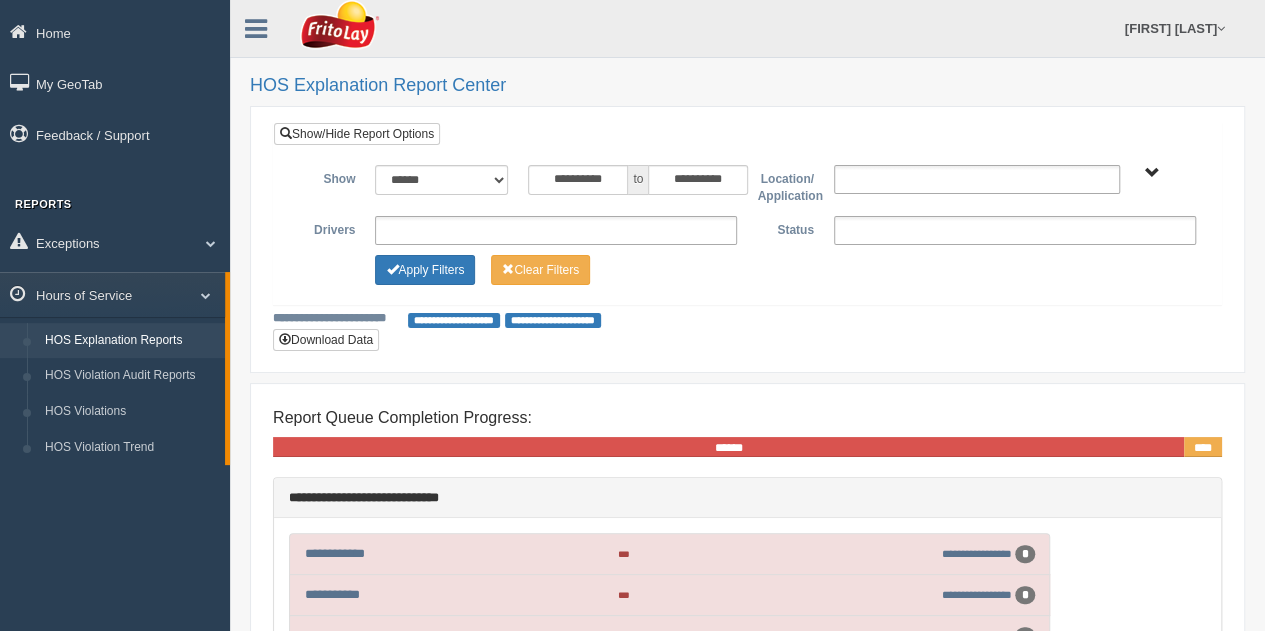 click on "to" at bounding box center (638, 180) 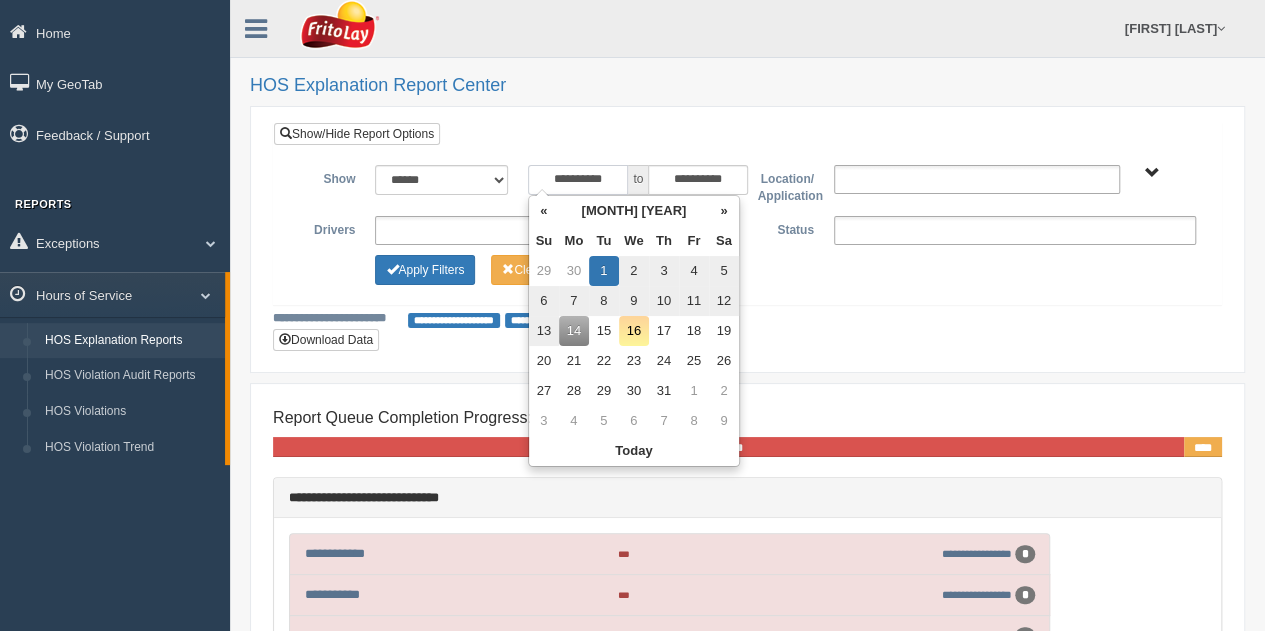 click on "**********" at bounding box center (578, 180) 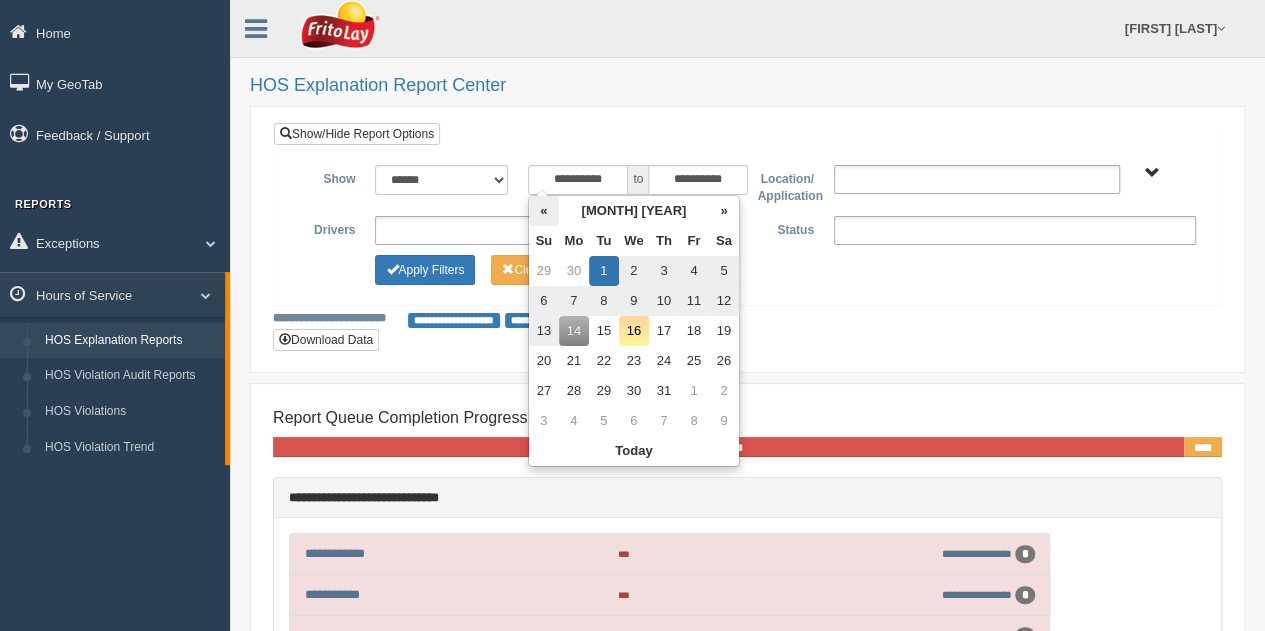 click on "«" at bounding box center [544, 211] 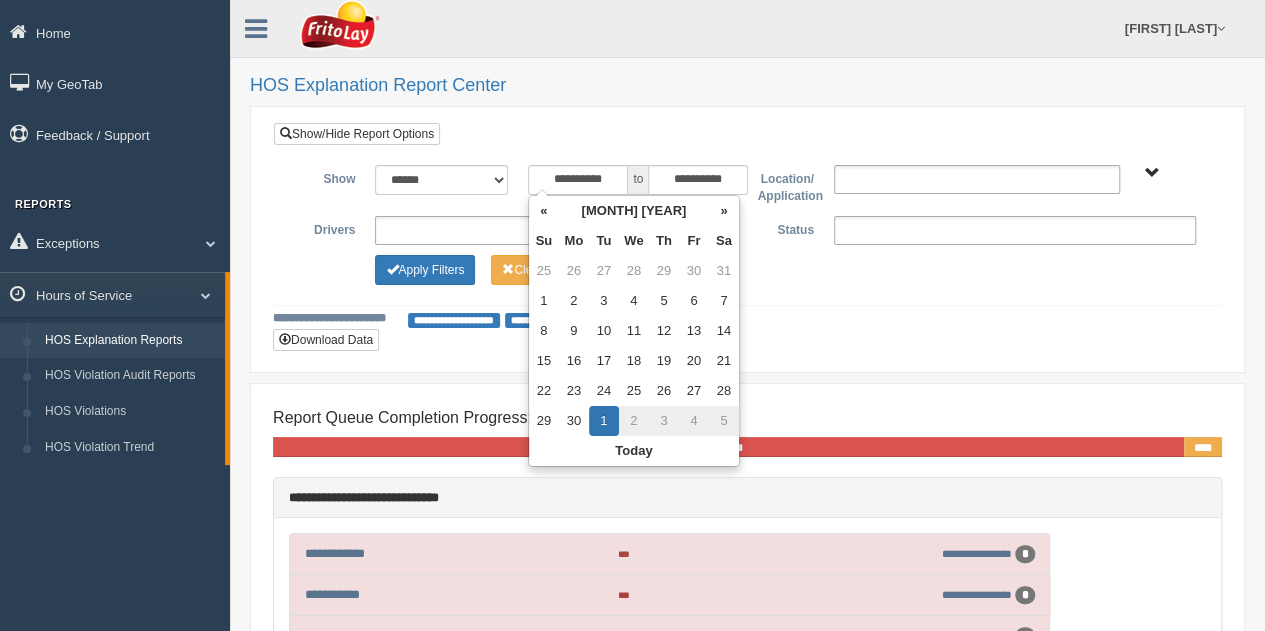 click on "«" at bounding box center (544, 211) 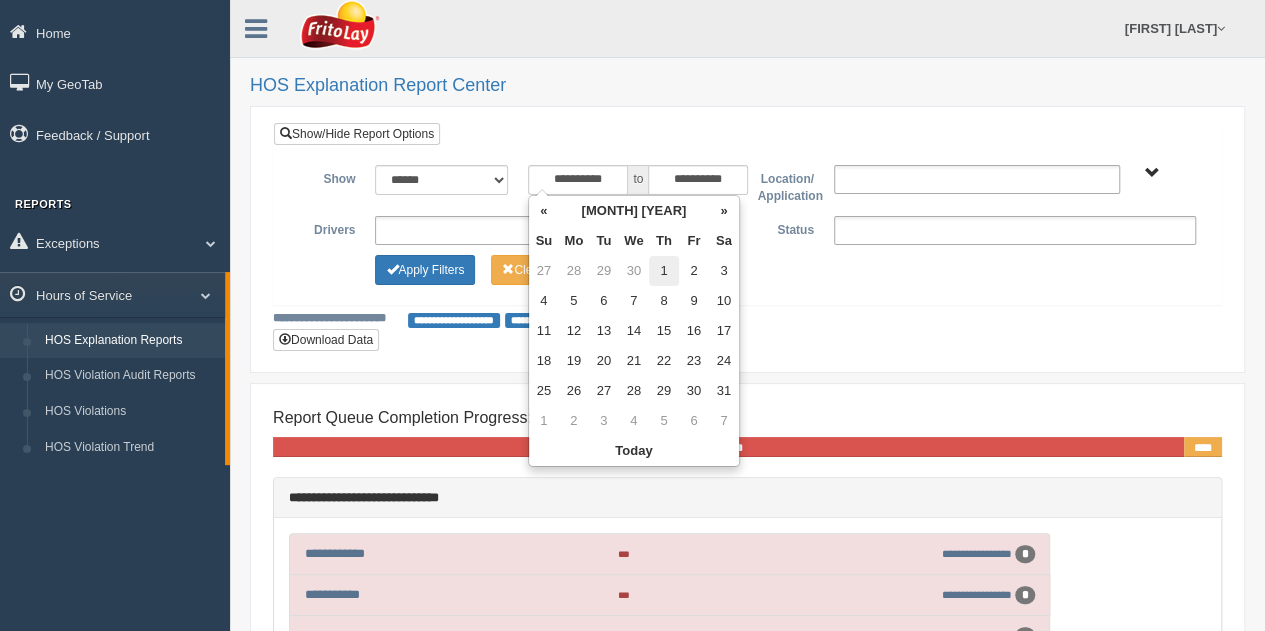 click on "1" at bounding box center [664, 271] 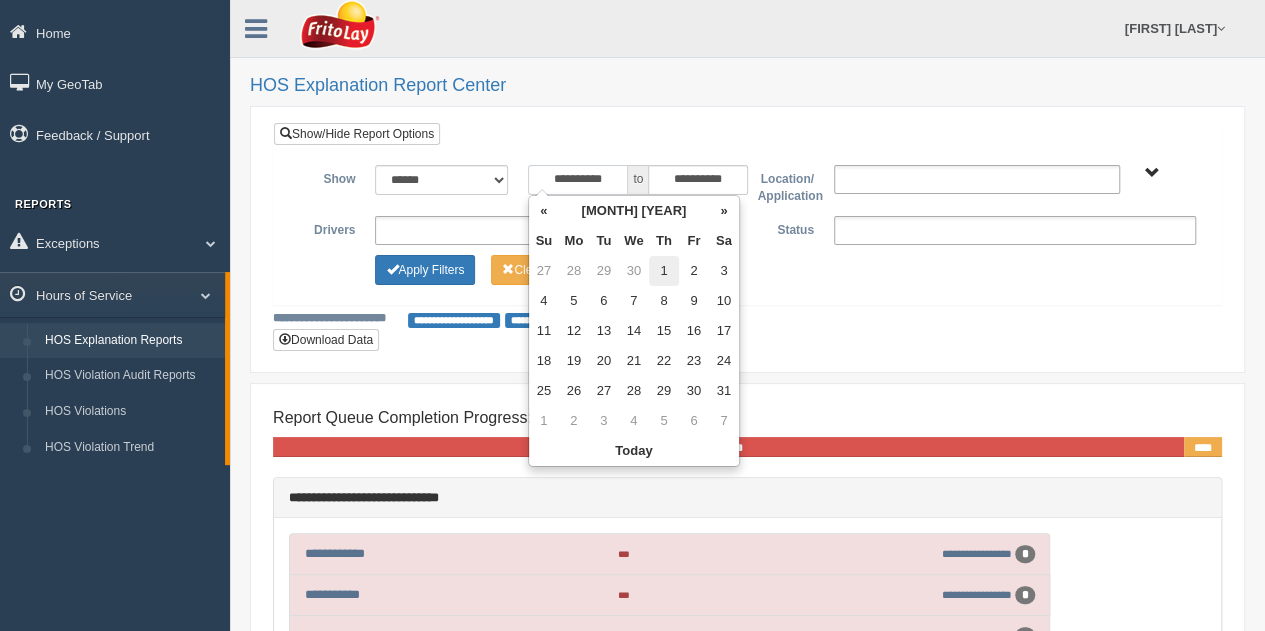 type on "**********" 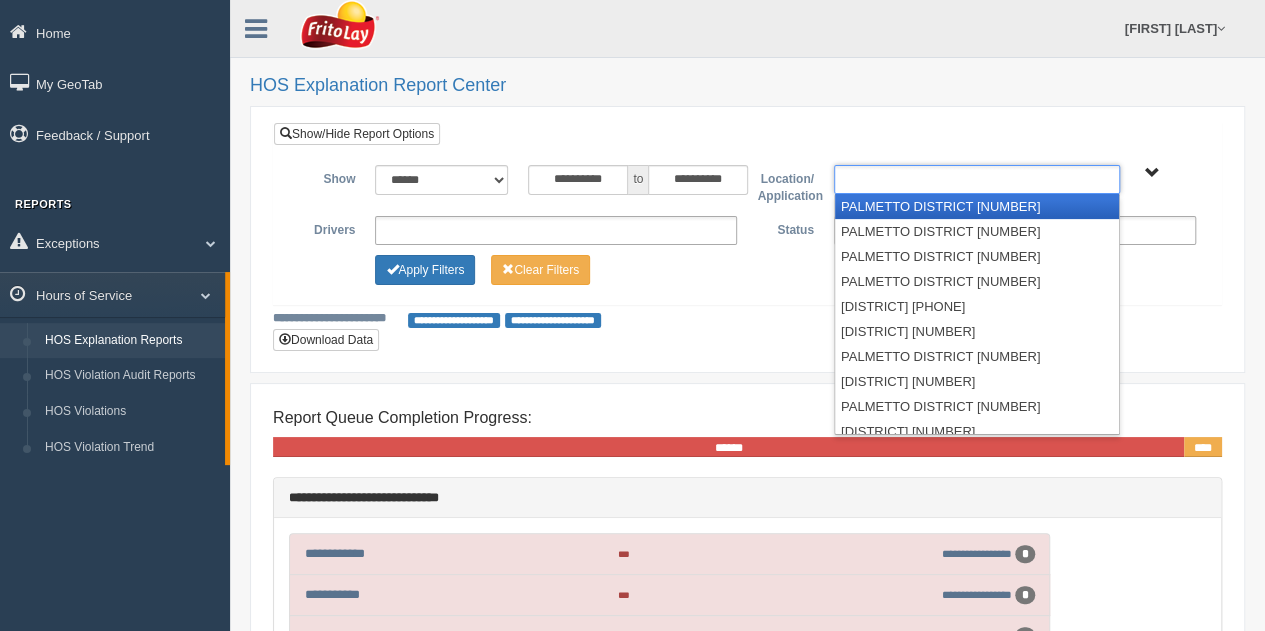 click at bounding box center [977, 179] 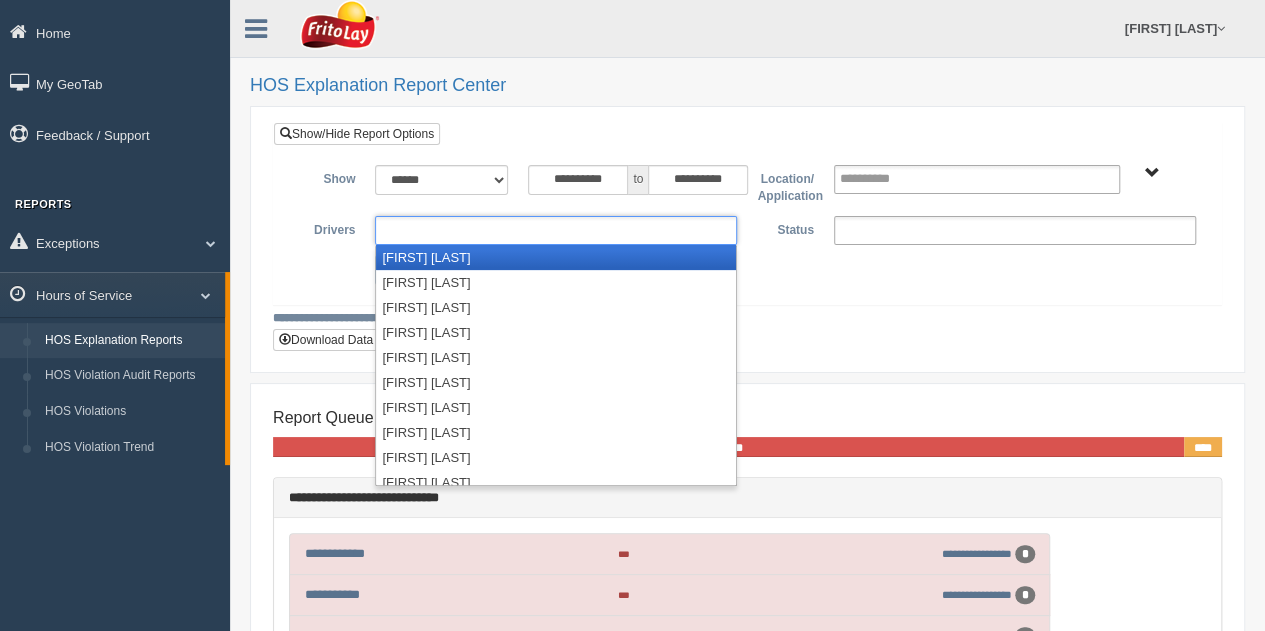 click on "**********" at bounding box center [747, 227] 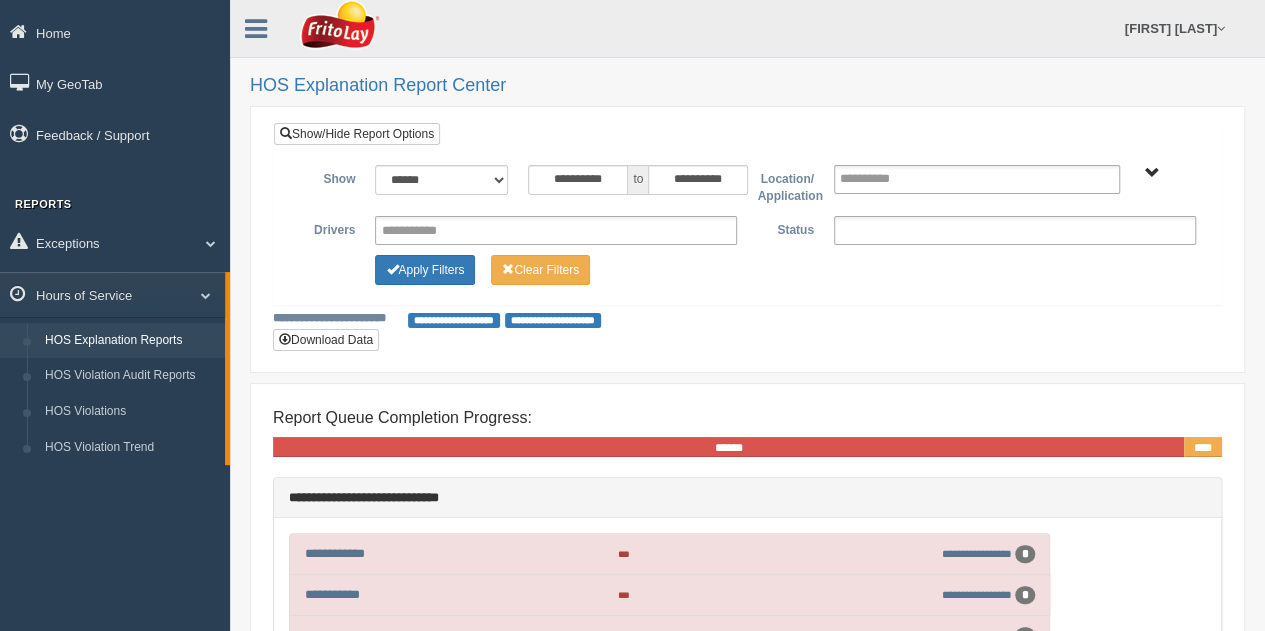 type 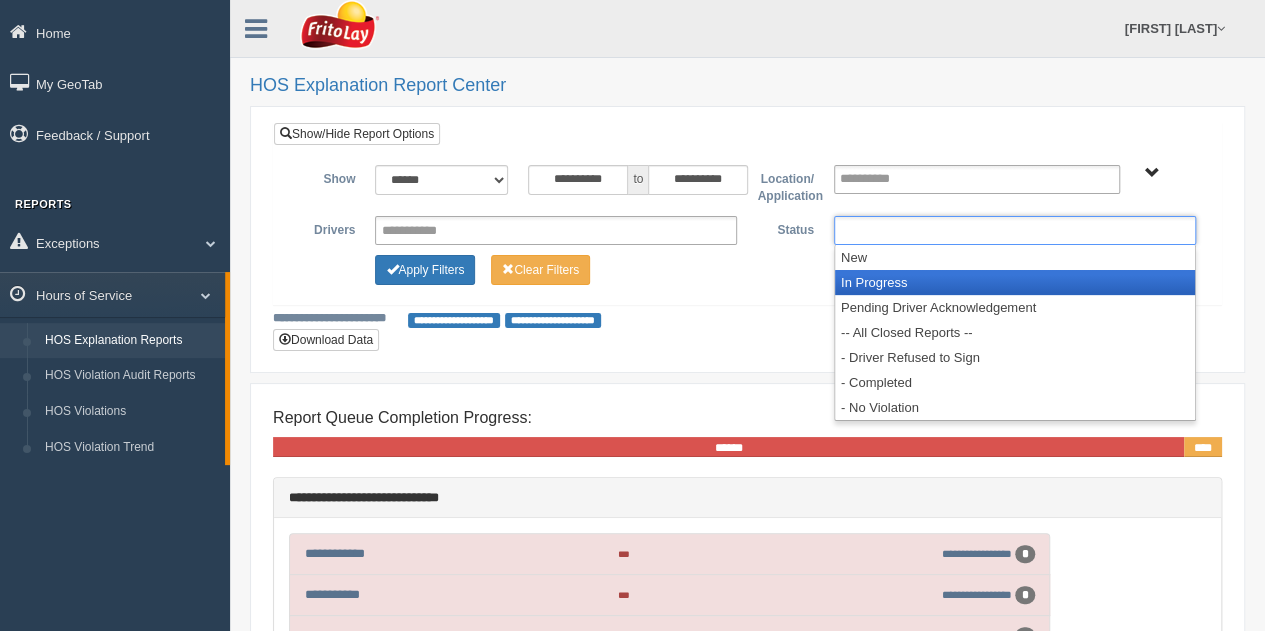 click on "In Progress" at bounding box center [1015, 282] 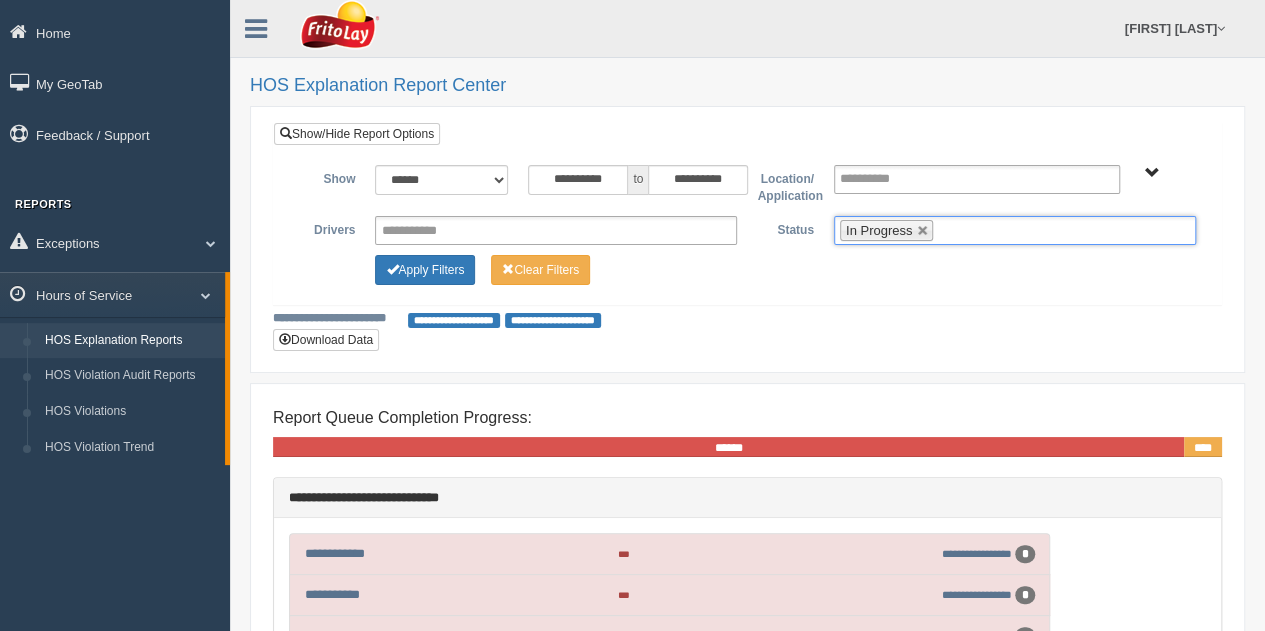 click on "Apply Filters
Clear Filters" at bounding box center [747, 267] 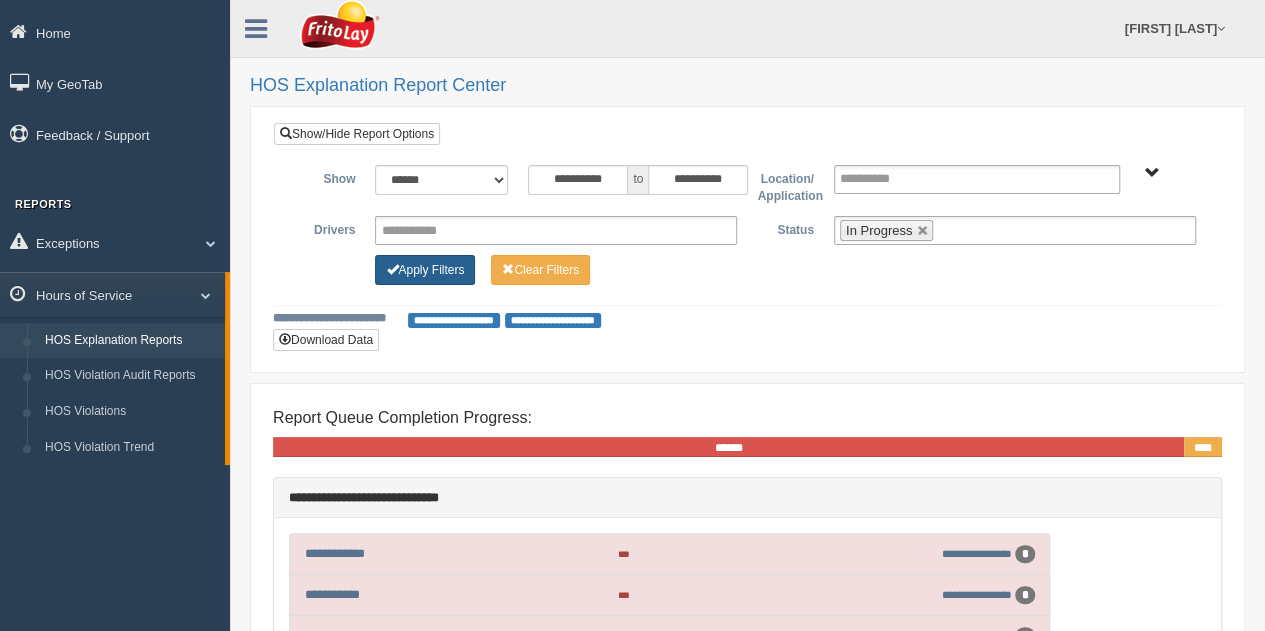 click on "Apply Filters" at bounding box center (425, 270) 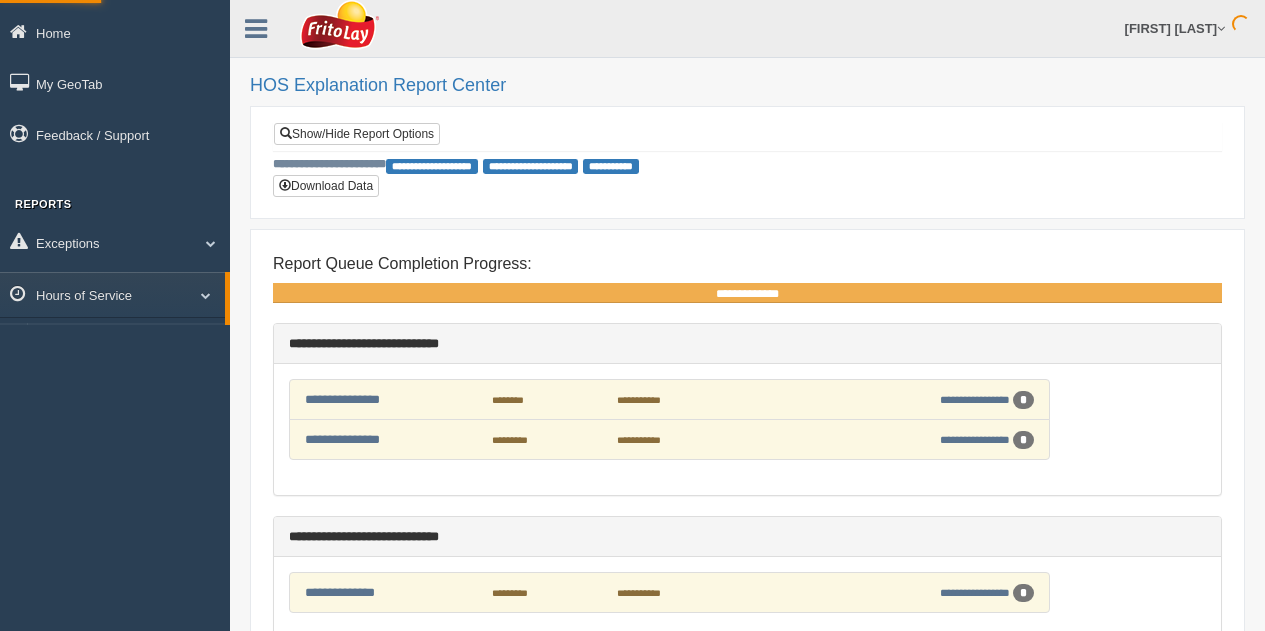 scroll, scrollTop: 0, scrollLeft: 0, axis: both 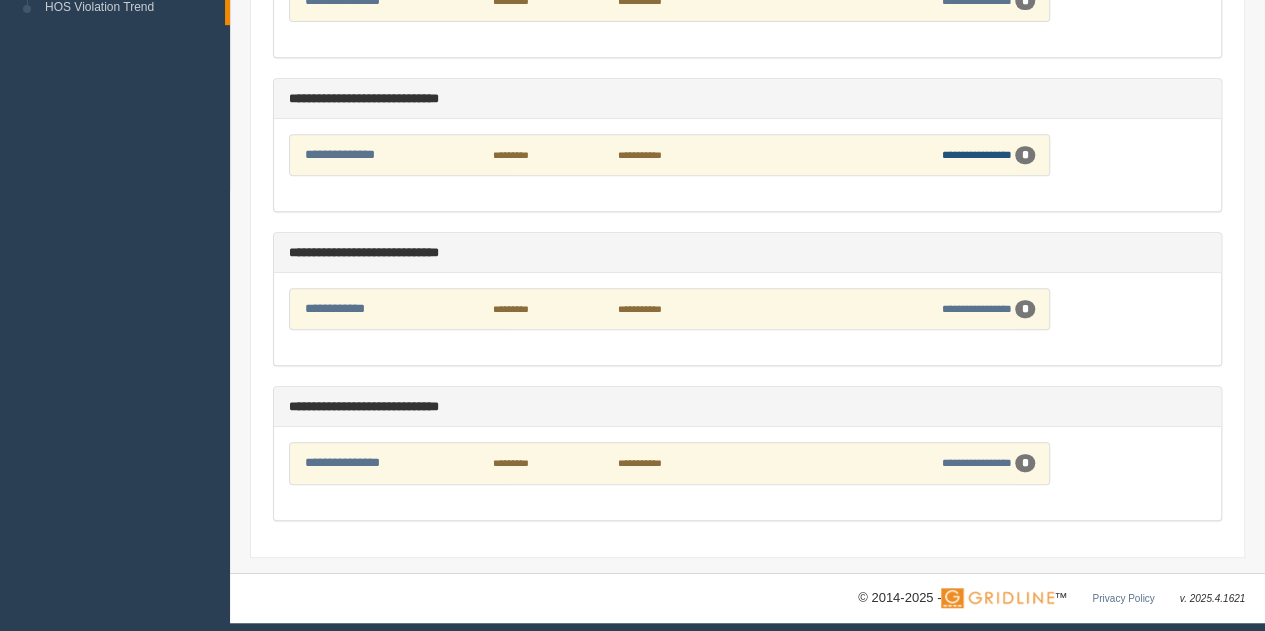 click on "**********" at bounding box center [977, 154] 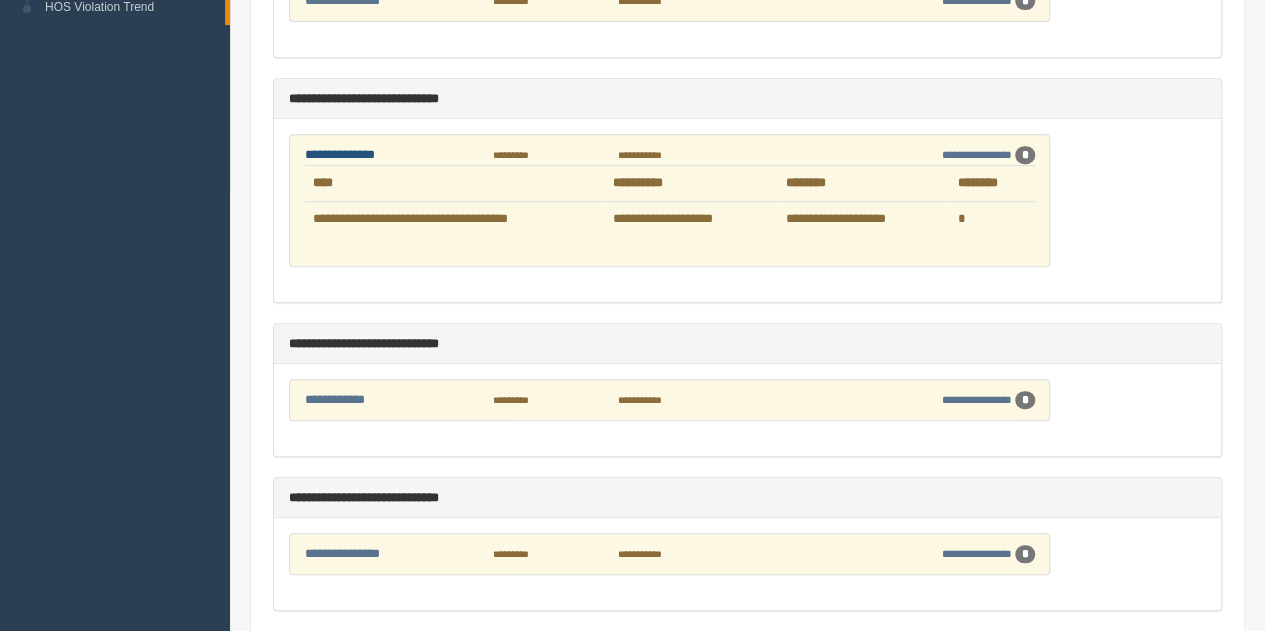 click on "**********" at bounding box center [340, 154] 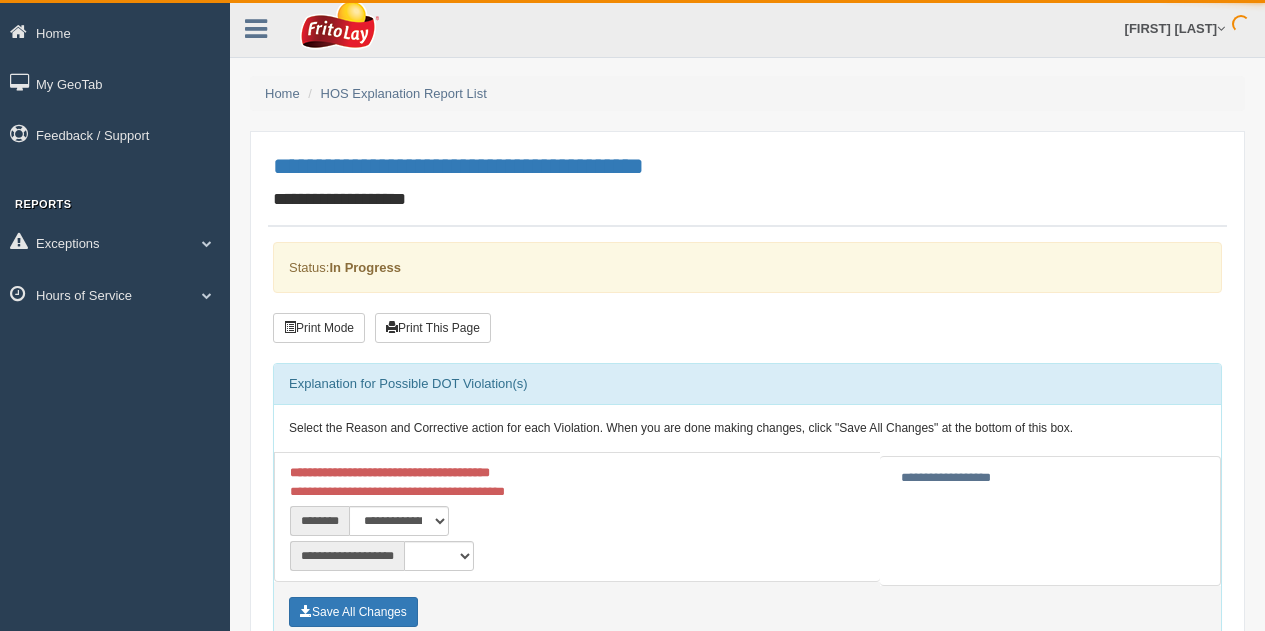 scroll, scrollTop: 0, scrollLeft: 0, axis: both 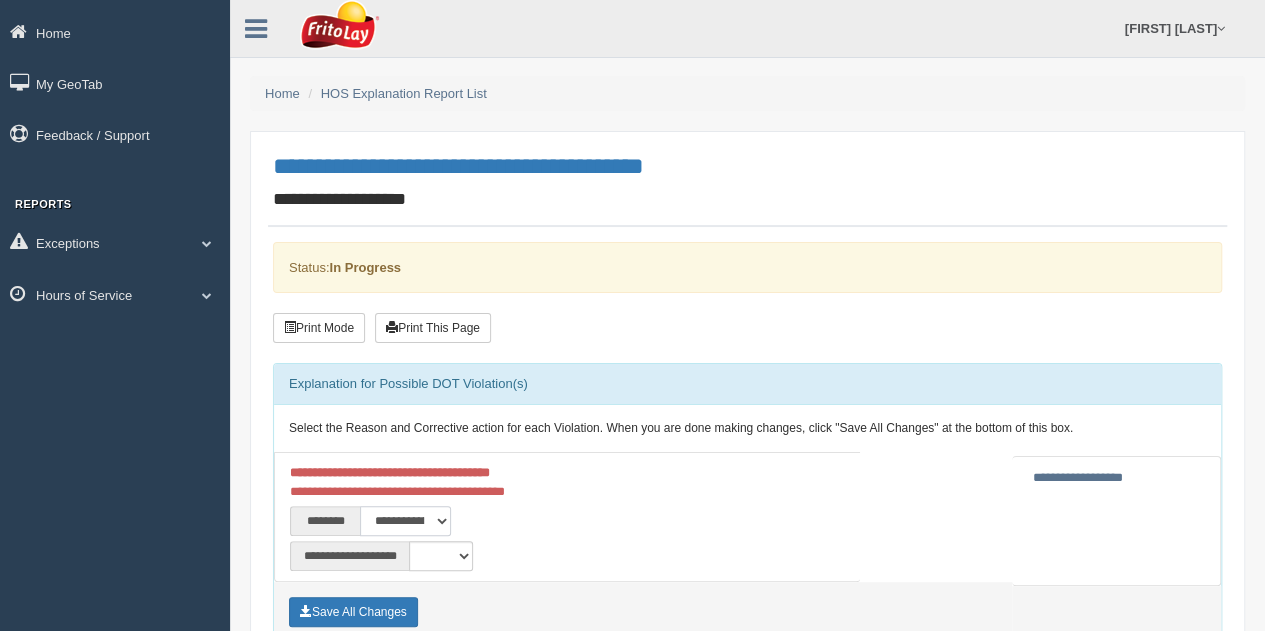 click on "**********" at bounding box center [405, 521] 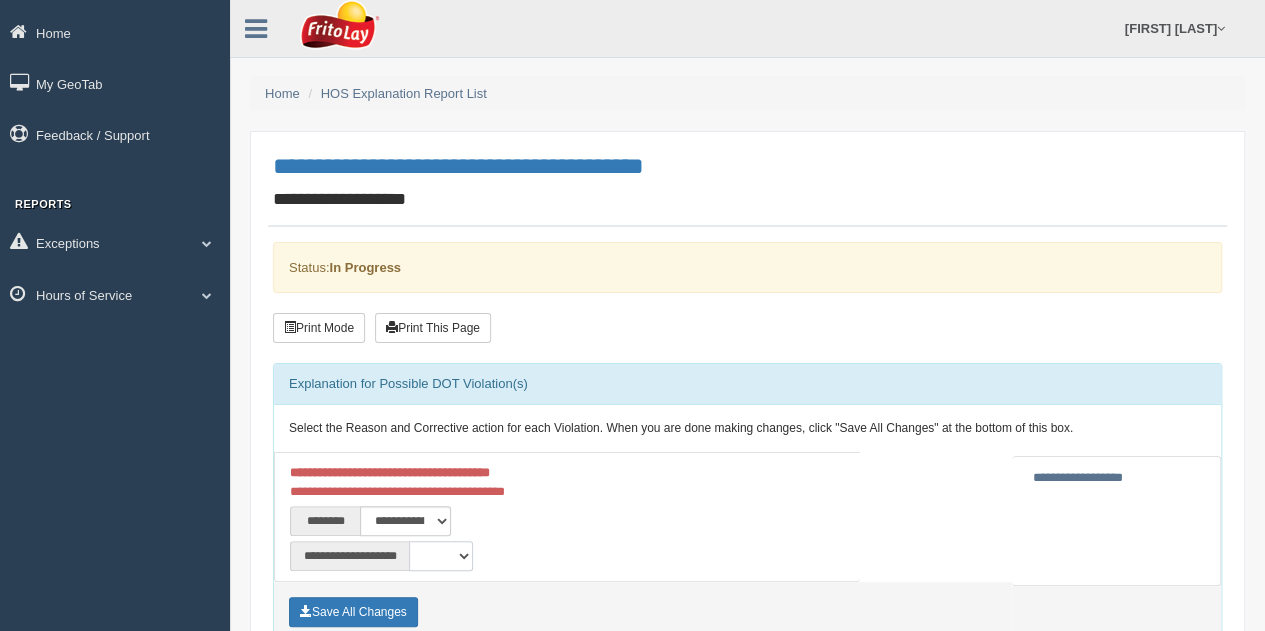 click on "**********" at bounding box center (441, 556) 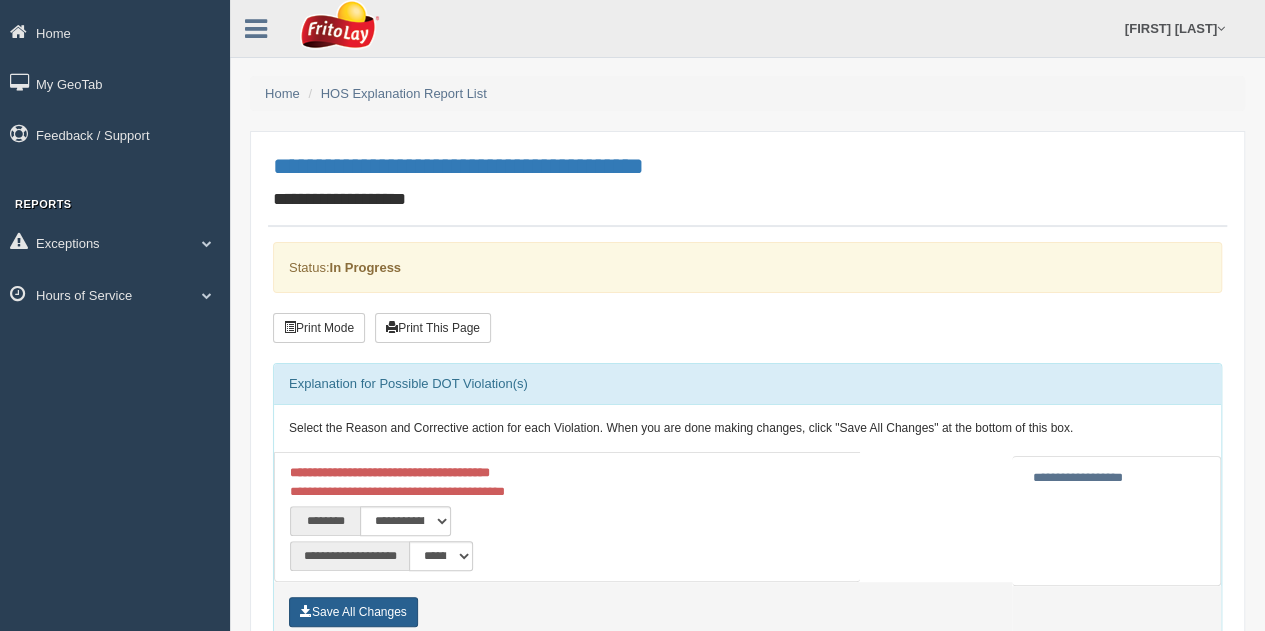 click on "Save All Changes" at bounding box center [353, 612] 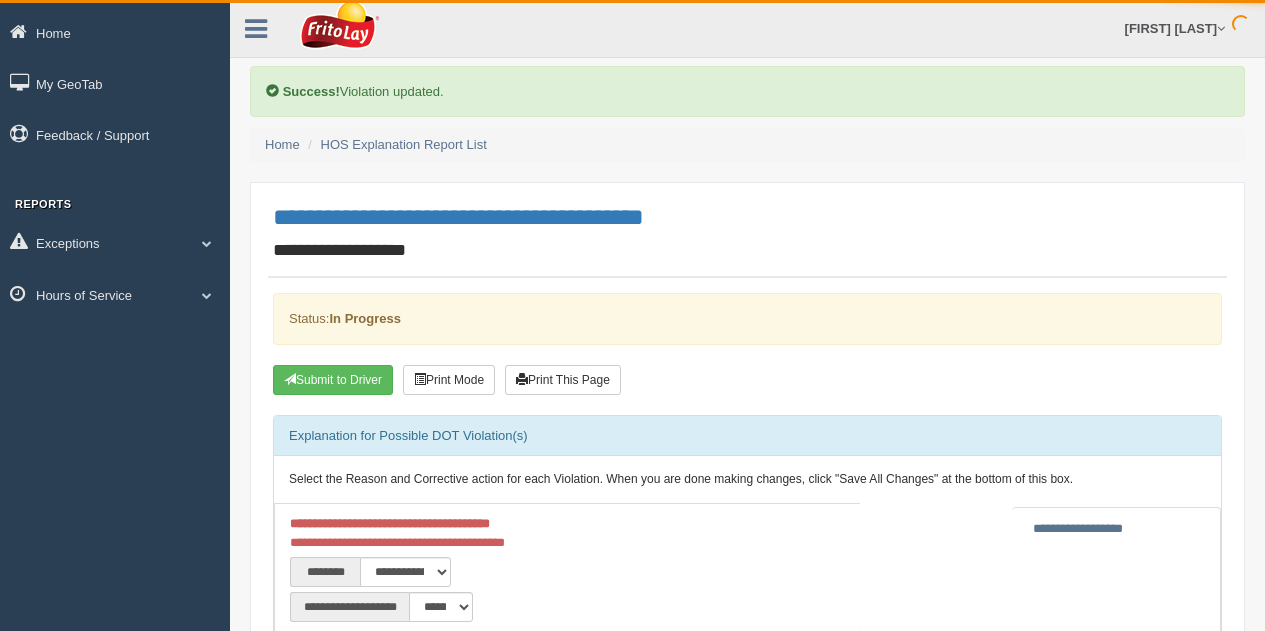 scroll, scrollTop: 0, scrollLeft: 0, axis: both 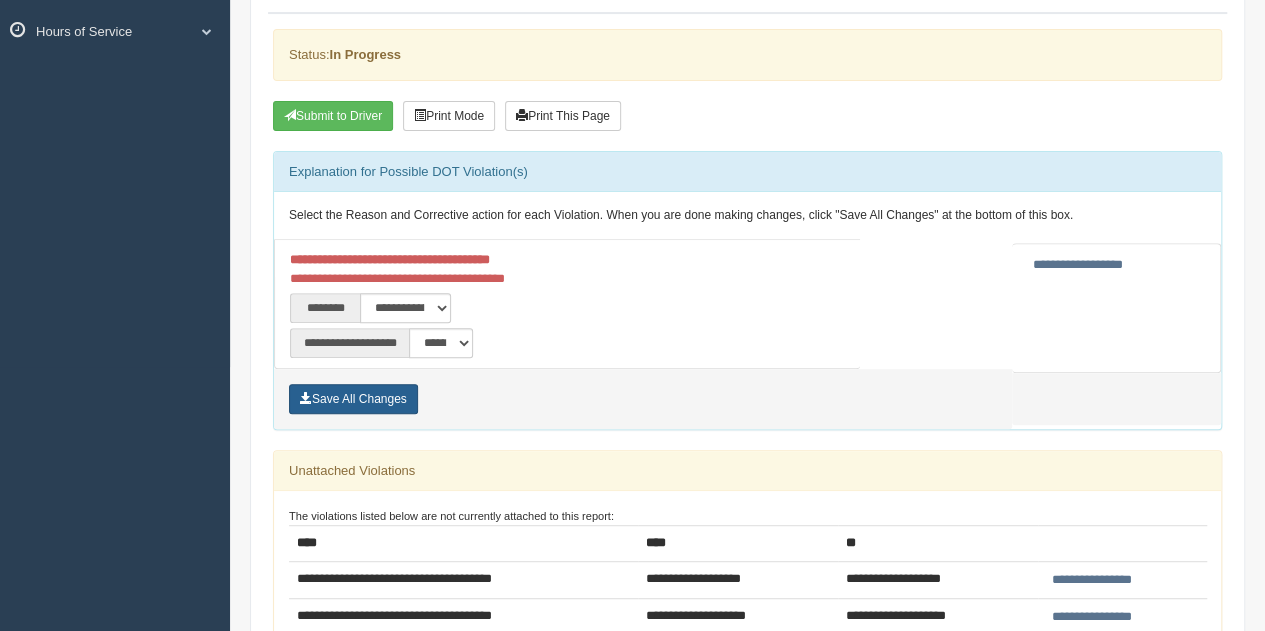 click on "Save All Changes" at bounding box center (353, 399) 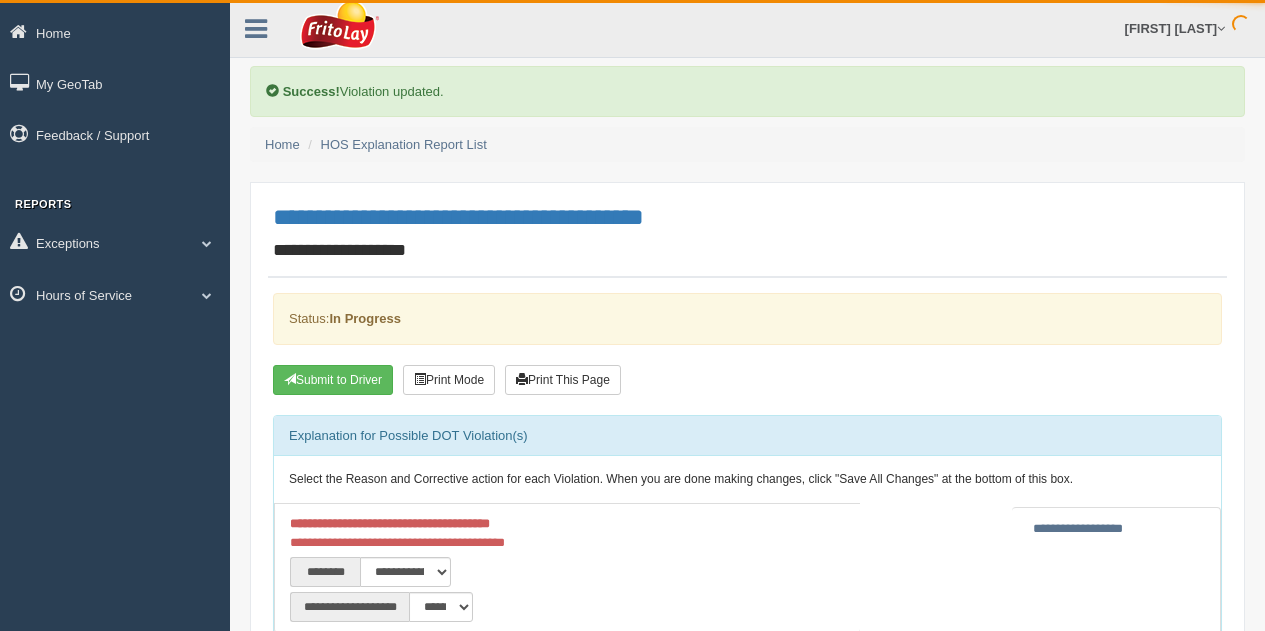 scroll, scrollTop: 0, scrollLeft: 0, axis: both 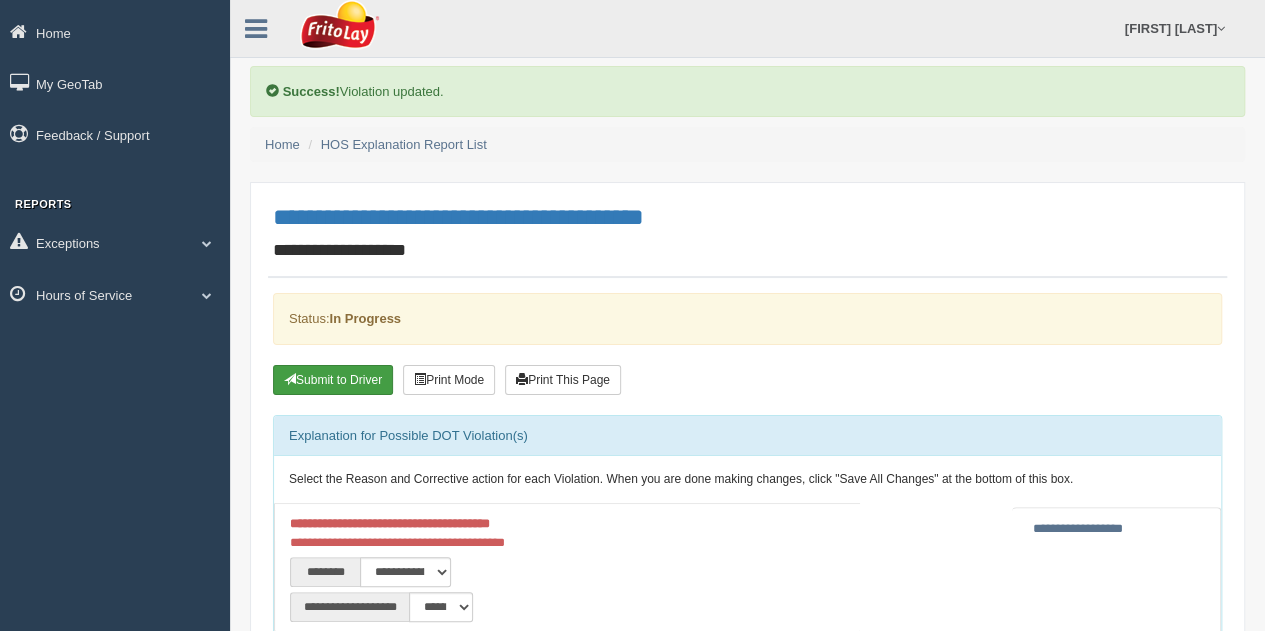 click on "Submit to Driver" at bounding box center [333, 380] 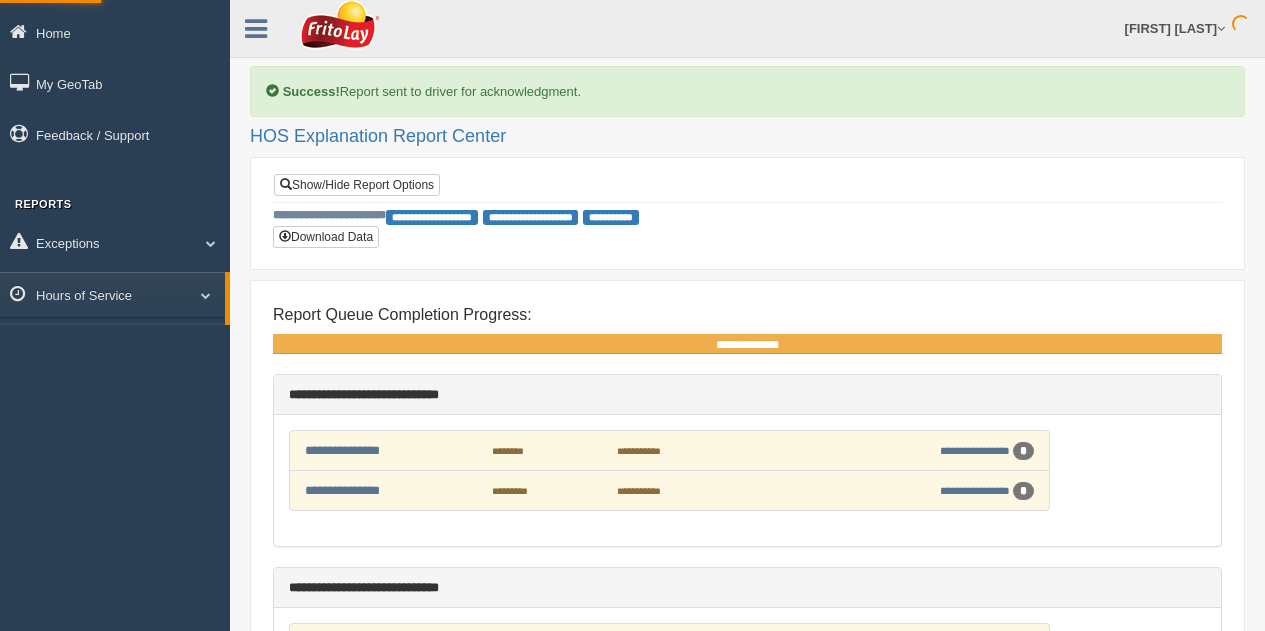 scroll, scrollTop: 0, scrollLeft: 0, axis: both 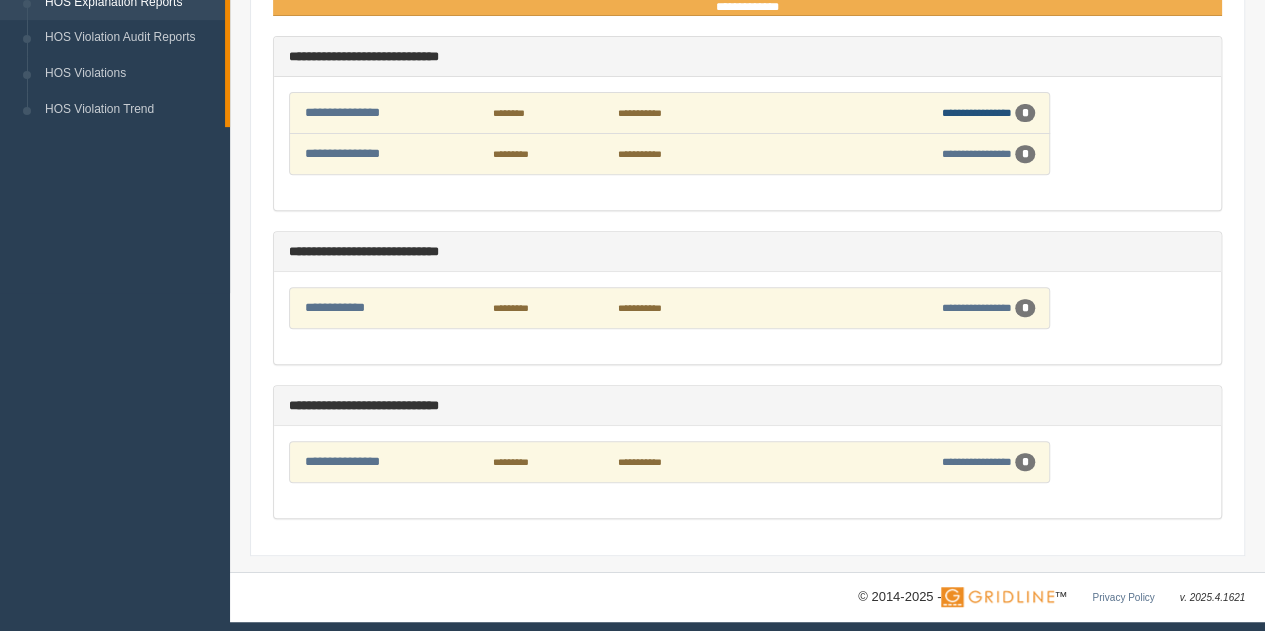 click on "**********" at bounding box center (977, 112) 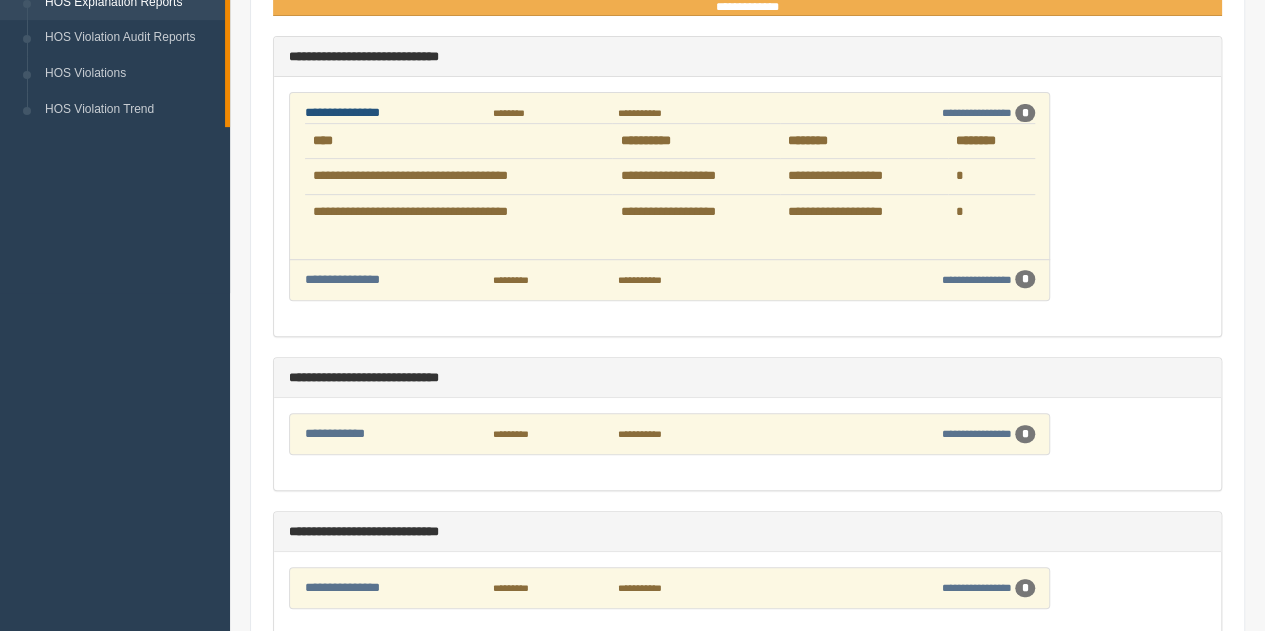 click on "**********" at bounding box center (342, 112) 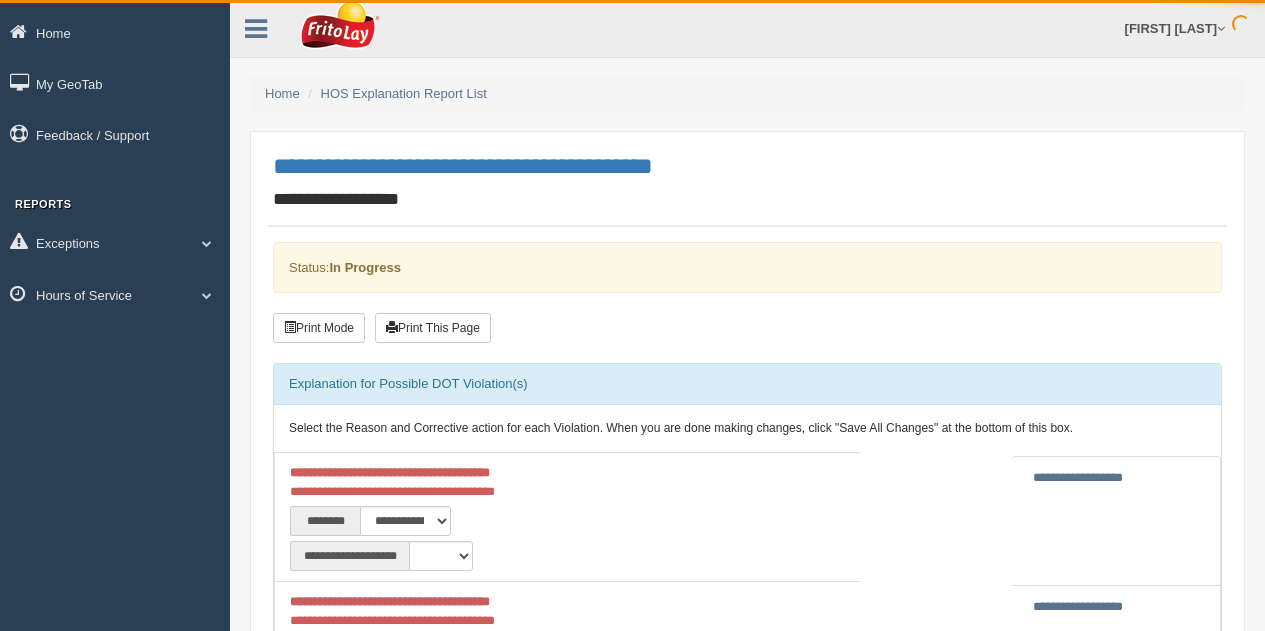 scroll, scrollTop: 0, scrollLeft: 0, axis: both 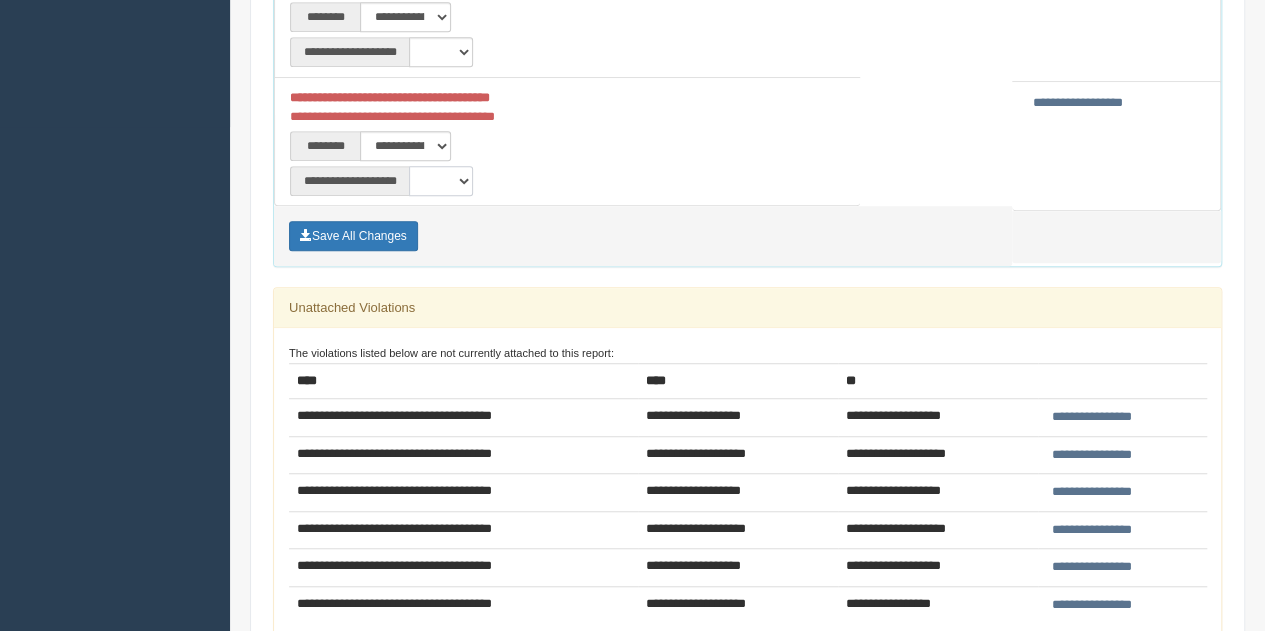 click on "**********" at bounding box center (441, 181) 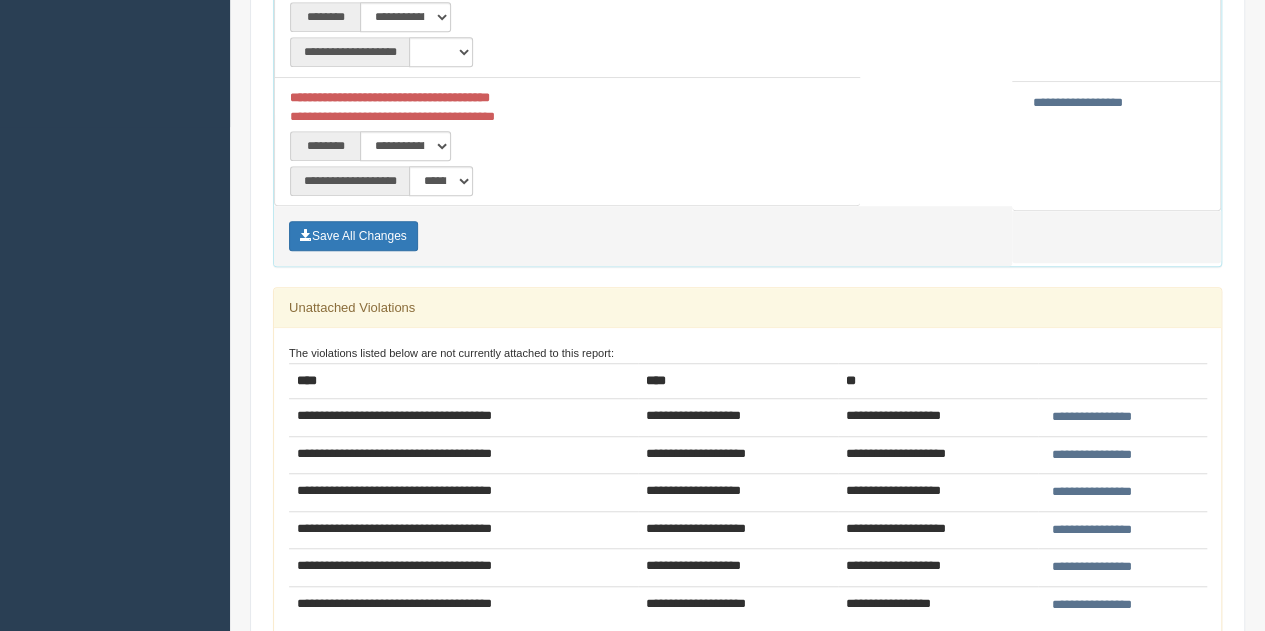 click on "**********" at bounding box center [567, 13] 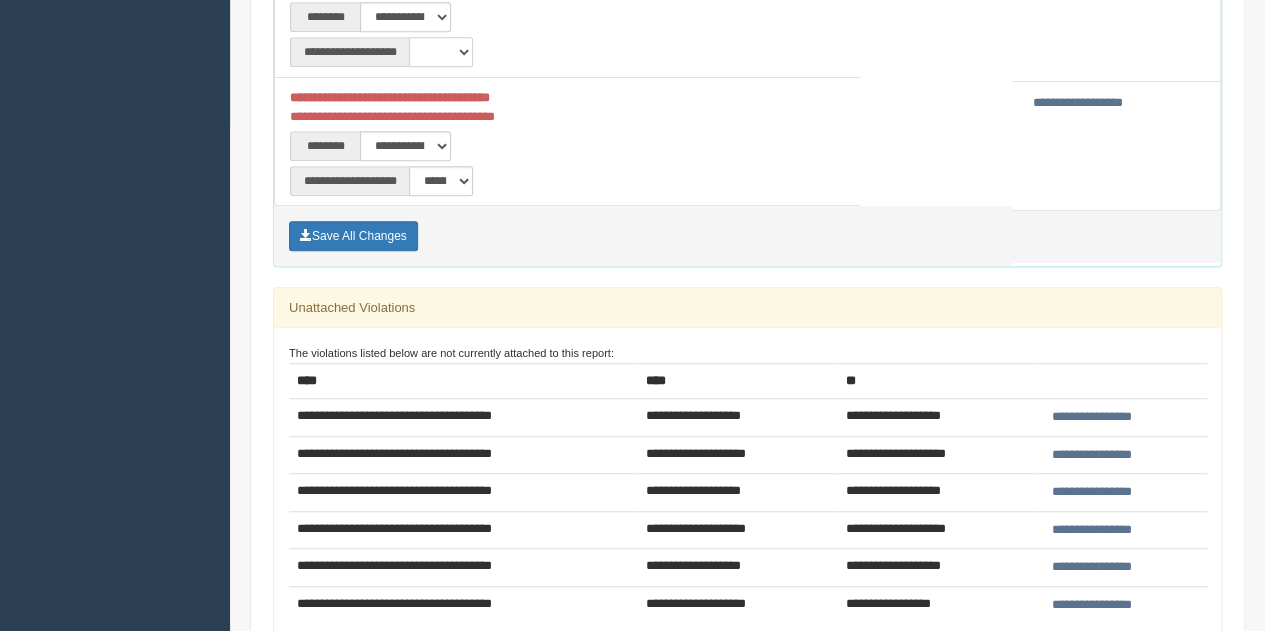 click on "**********" at bounding box center (441, 52) 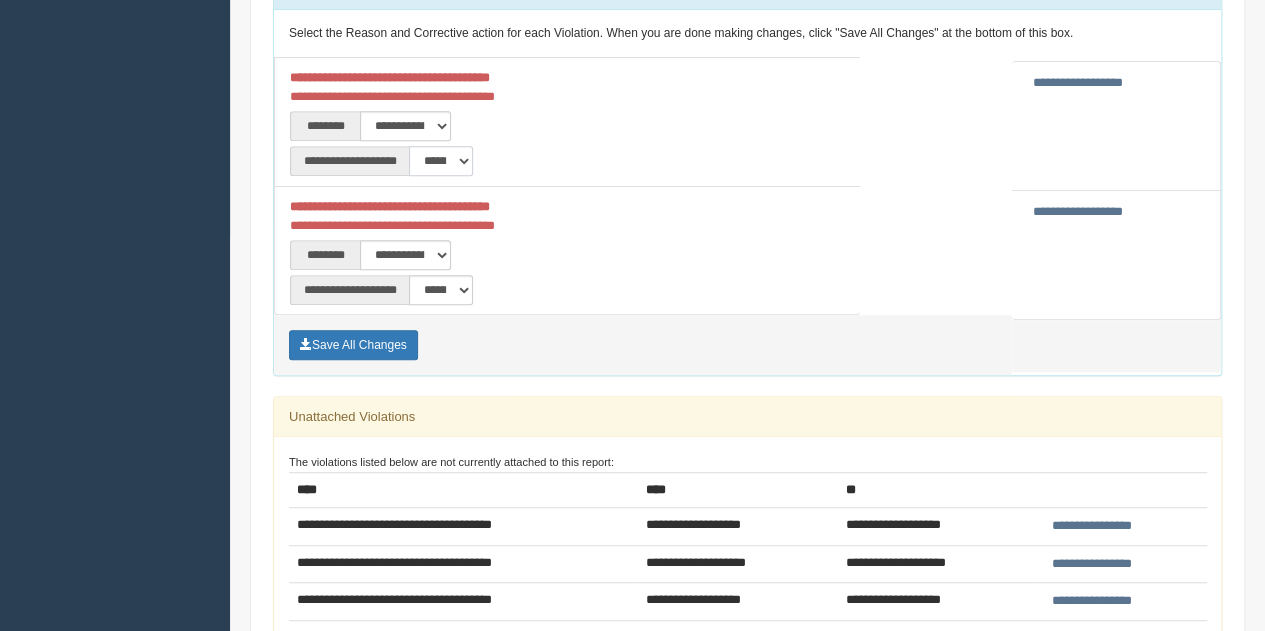scroll, scrollTop: 332, scrollLeft: 0, axis: vertical 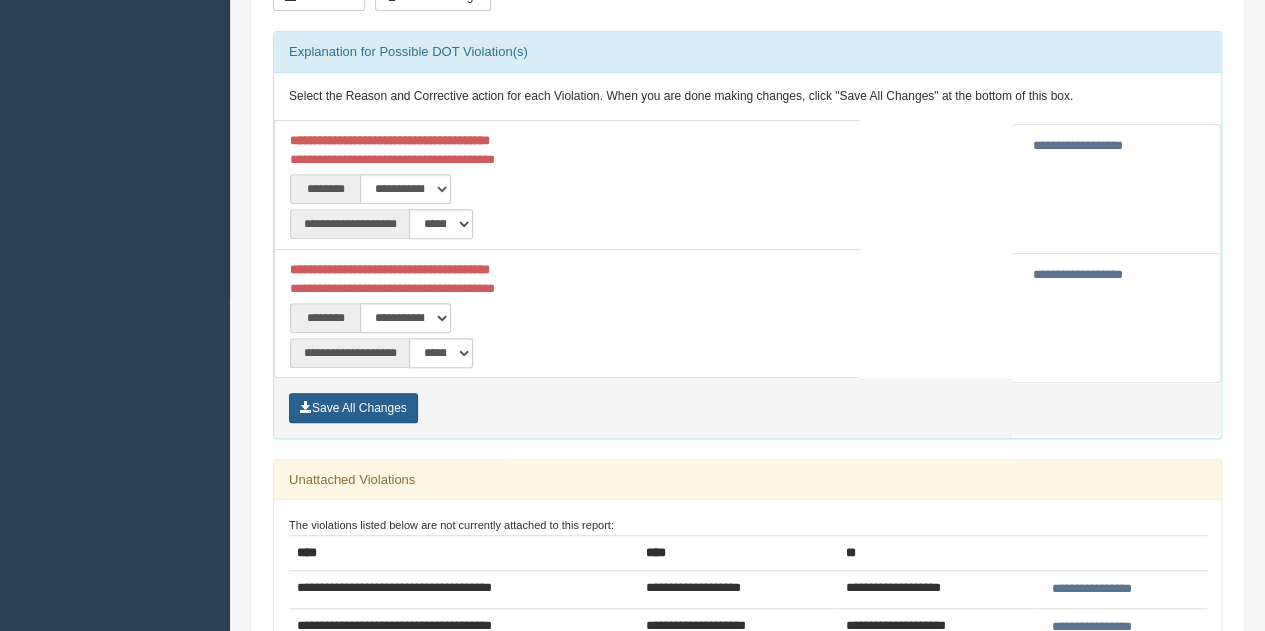 click on "Save All Changes" at bounding box center [353, 408] 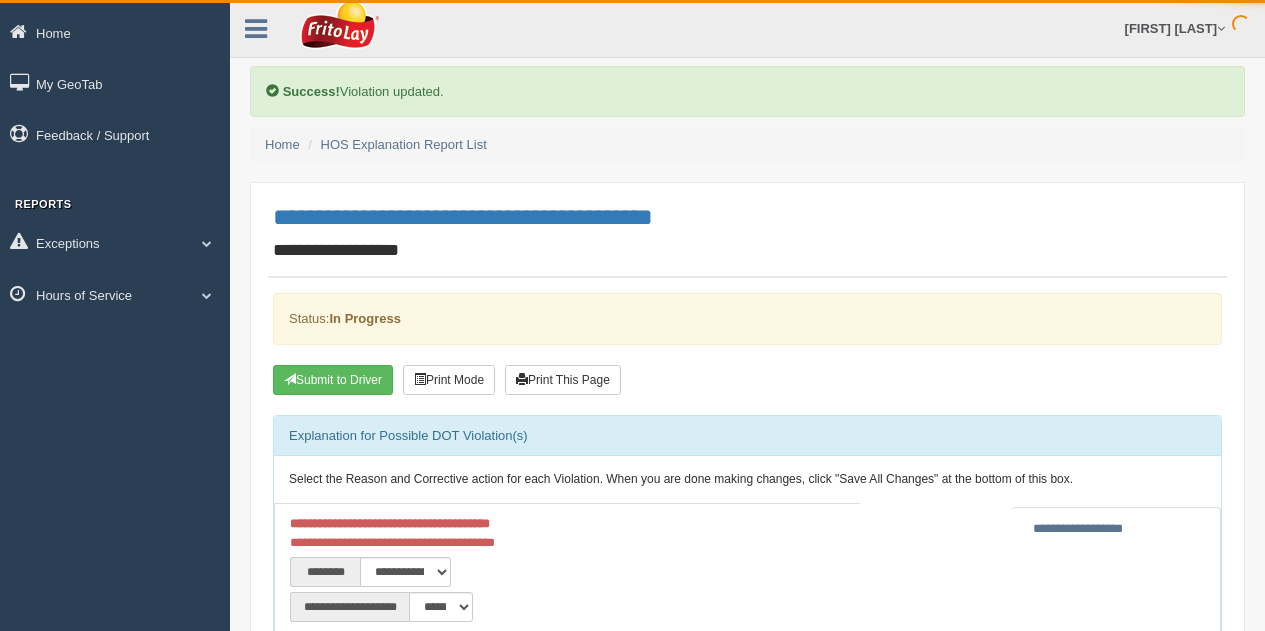 scroll, scrollTop: 0, scrollLeft: 0, axis: both 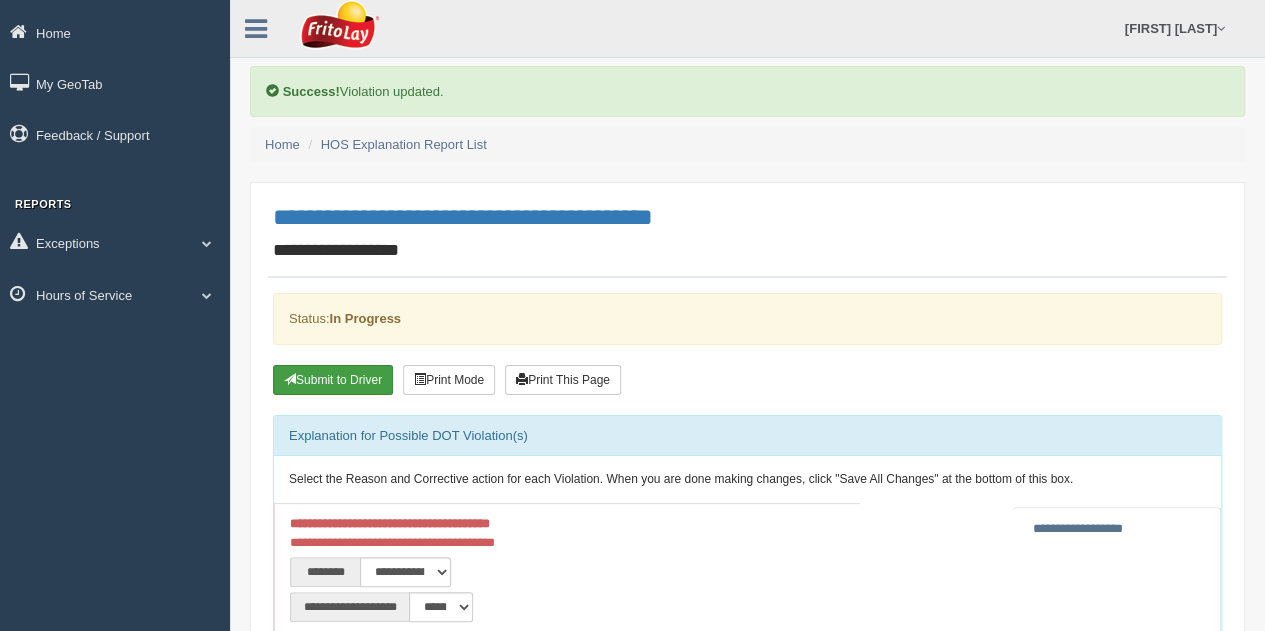 click on "Submit to Driver" at bounding box center (333, 380) 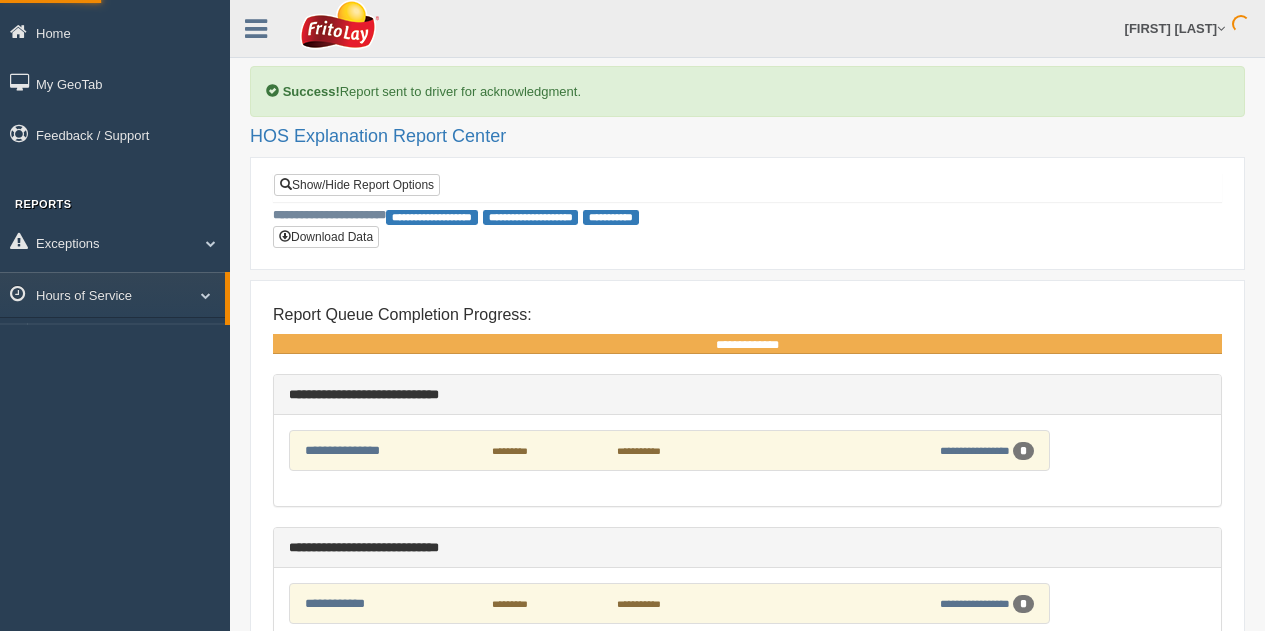 scroll, scrollTop: 0, scrollLeft: 0, axis: both 